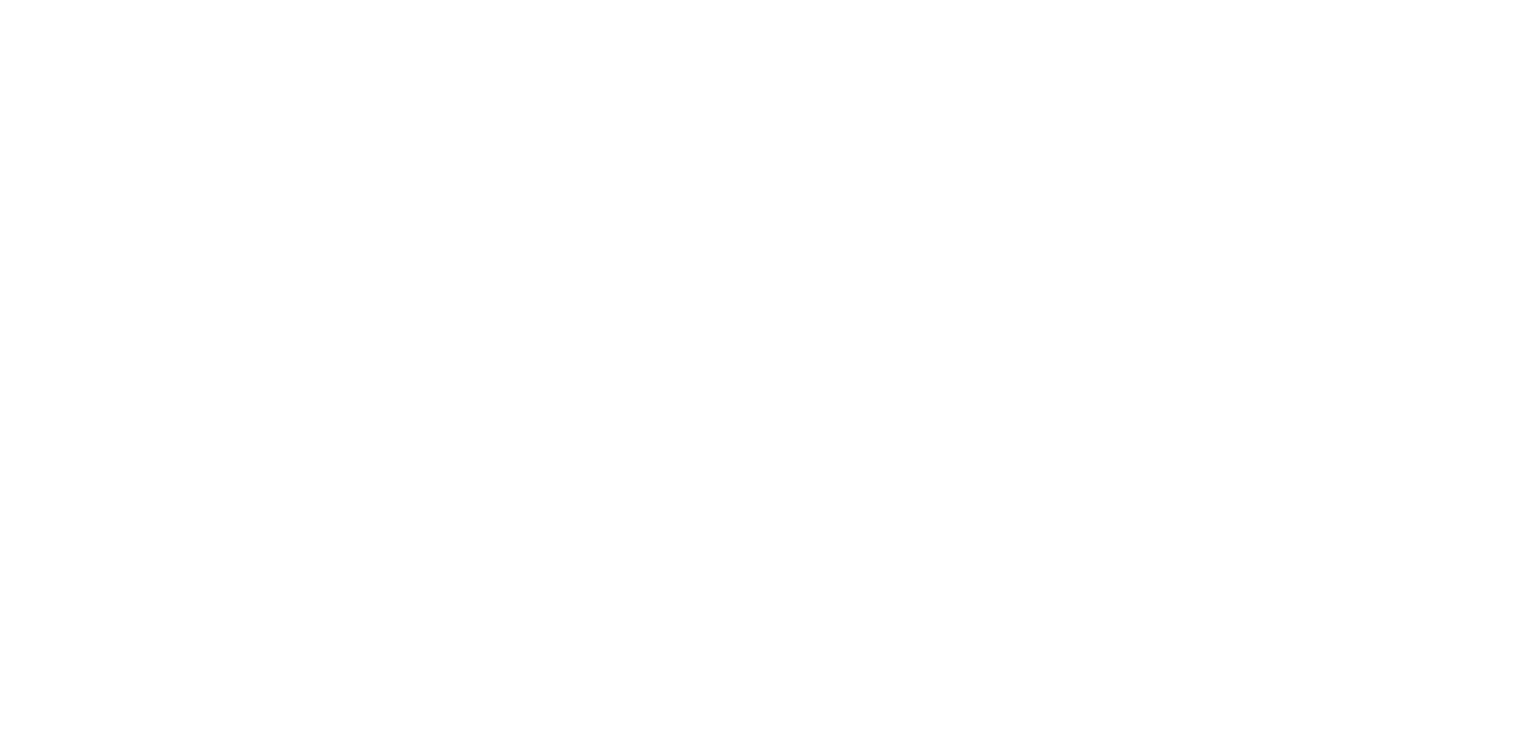 scroll, scrollTop: 0, scrollLeft: 0, axis: both 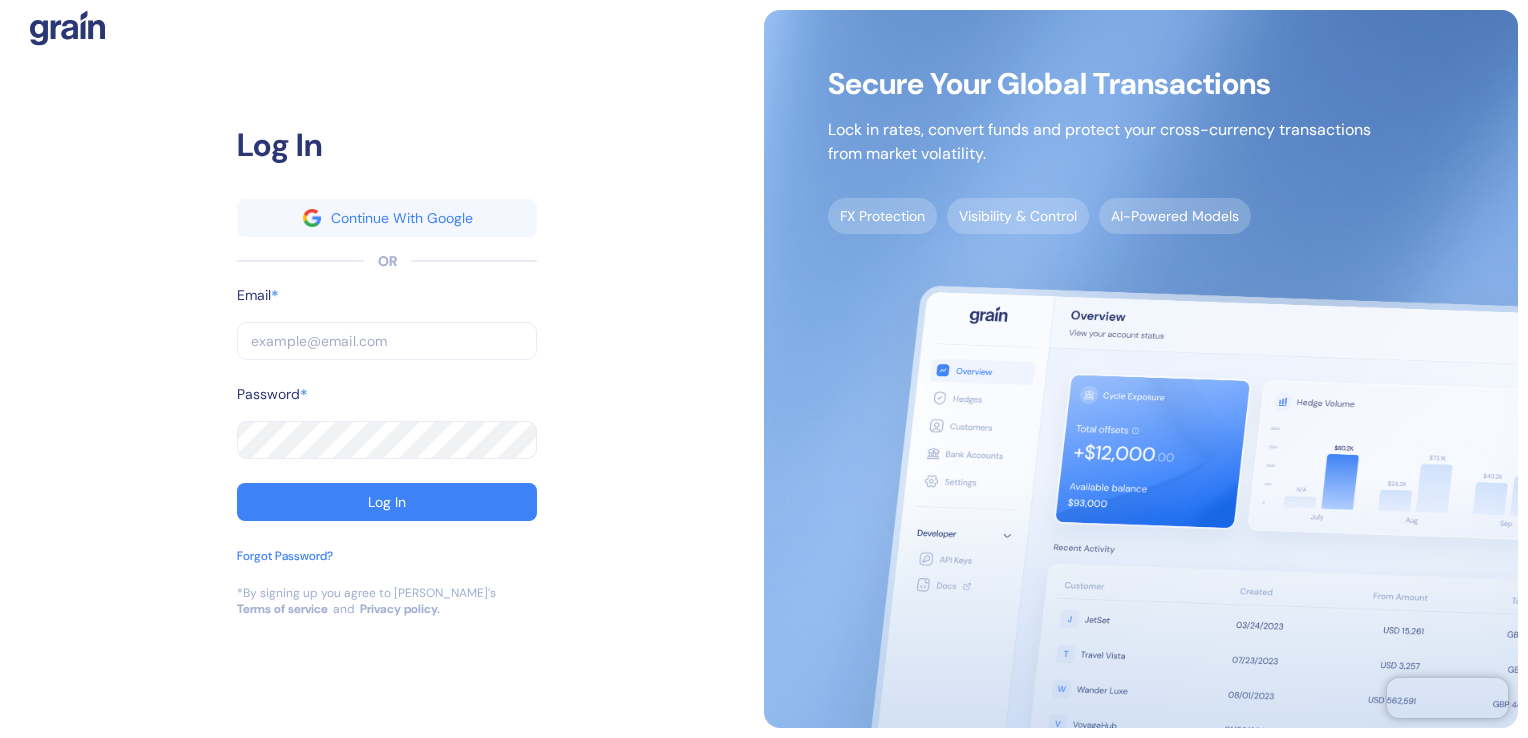 click on "Email *" at bounding box center (387, 303) 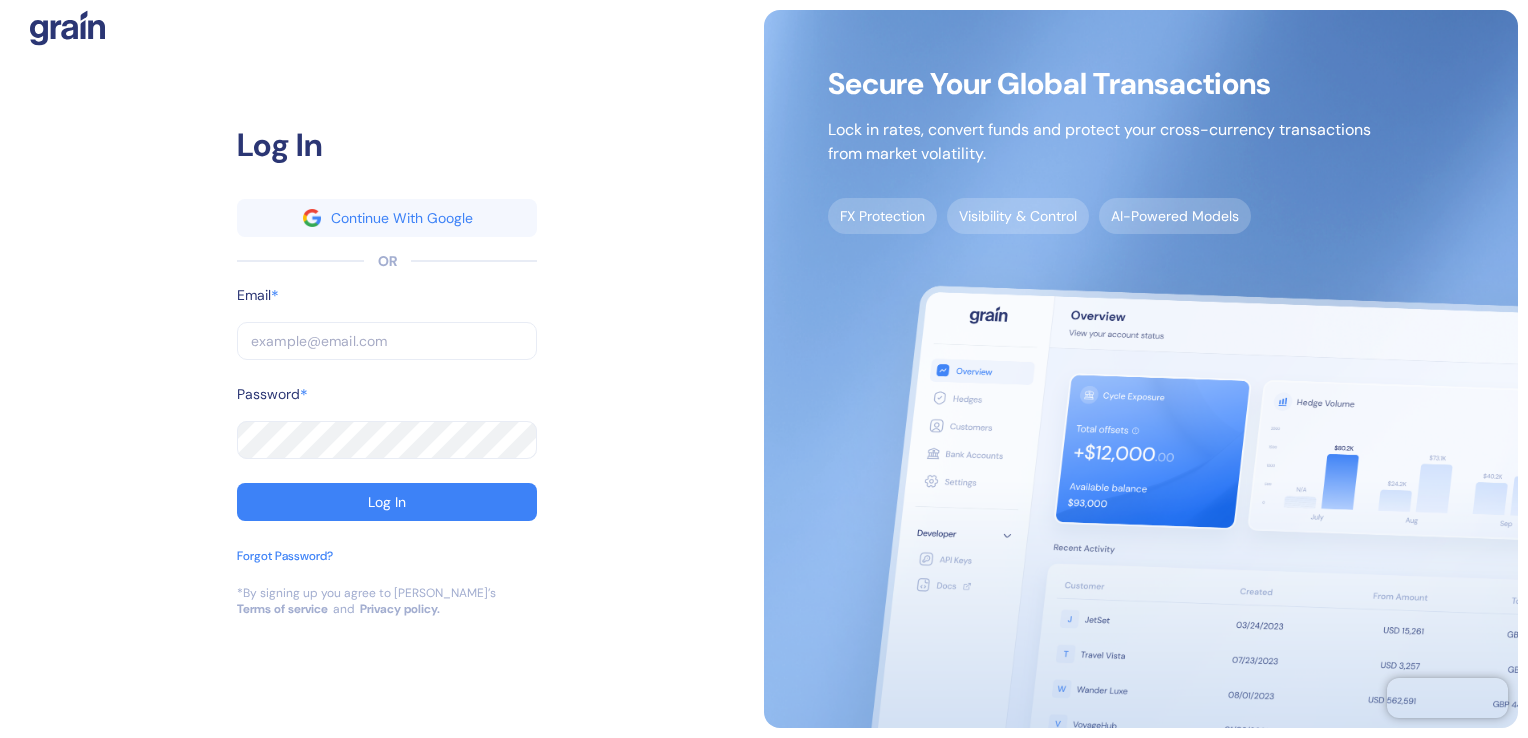 click at bounding box center (387, 341) 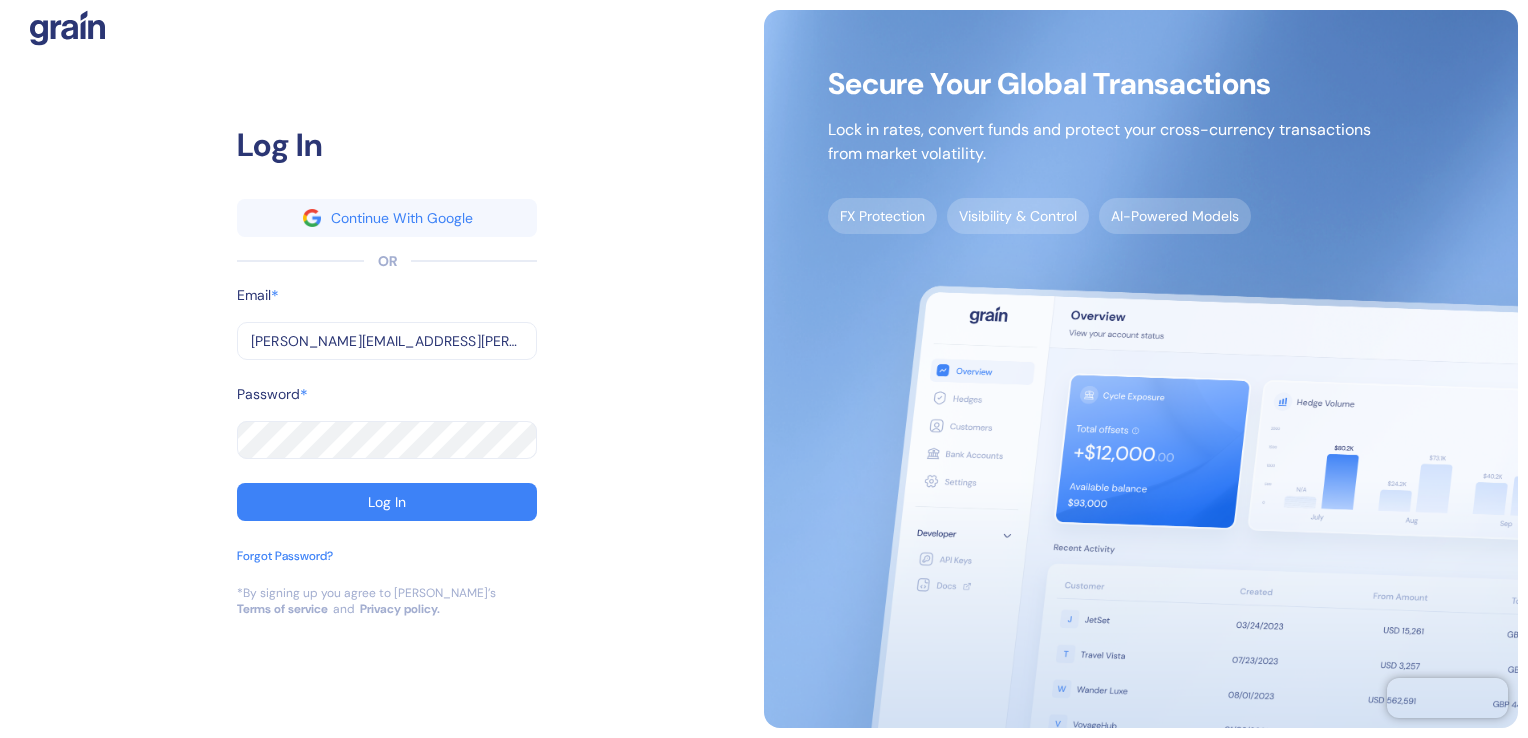 type on "sonal.nagpure@stuba.com" 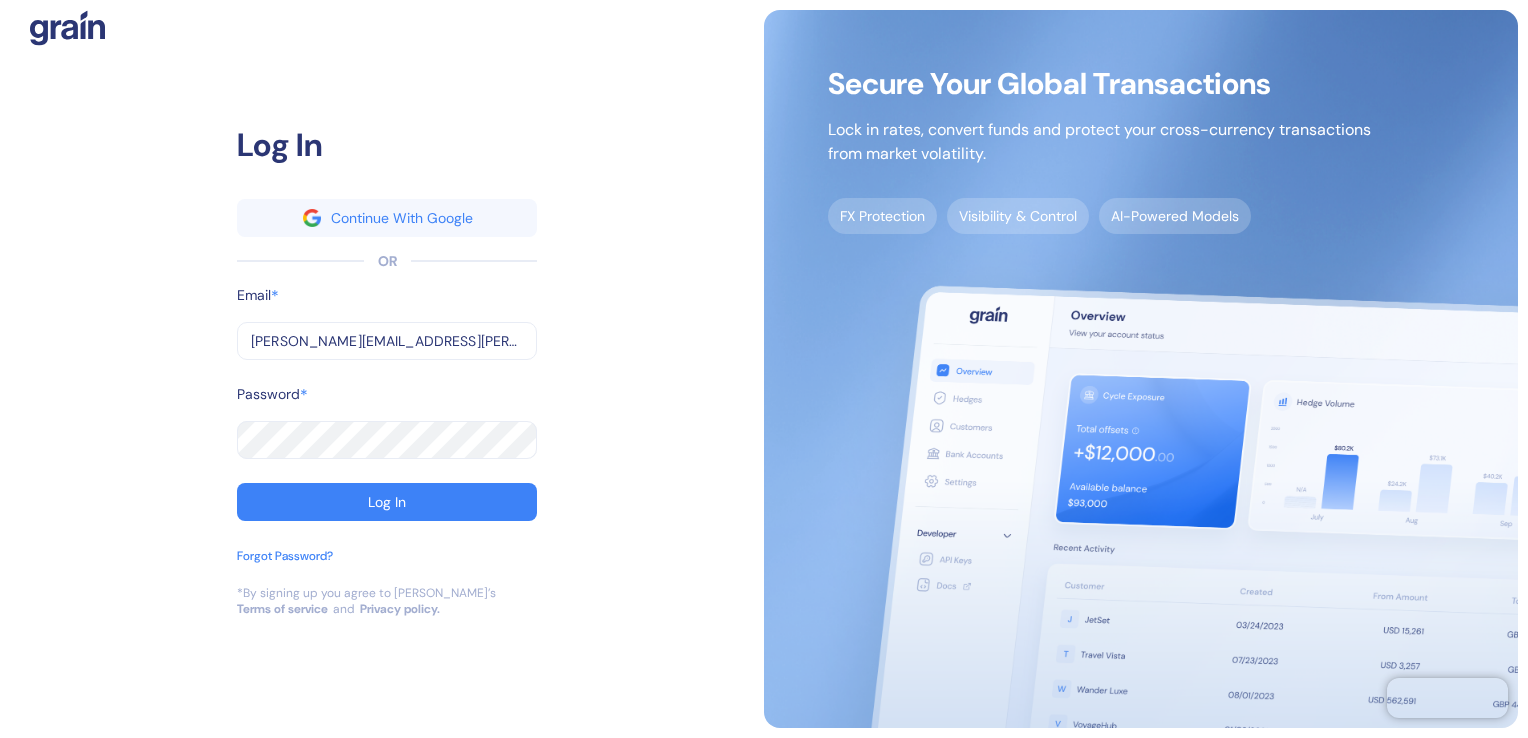 type on "sonal.nagpure@stuba.com" 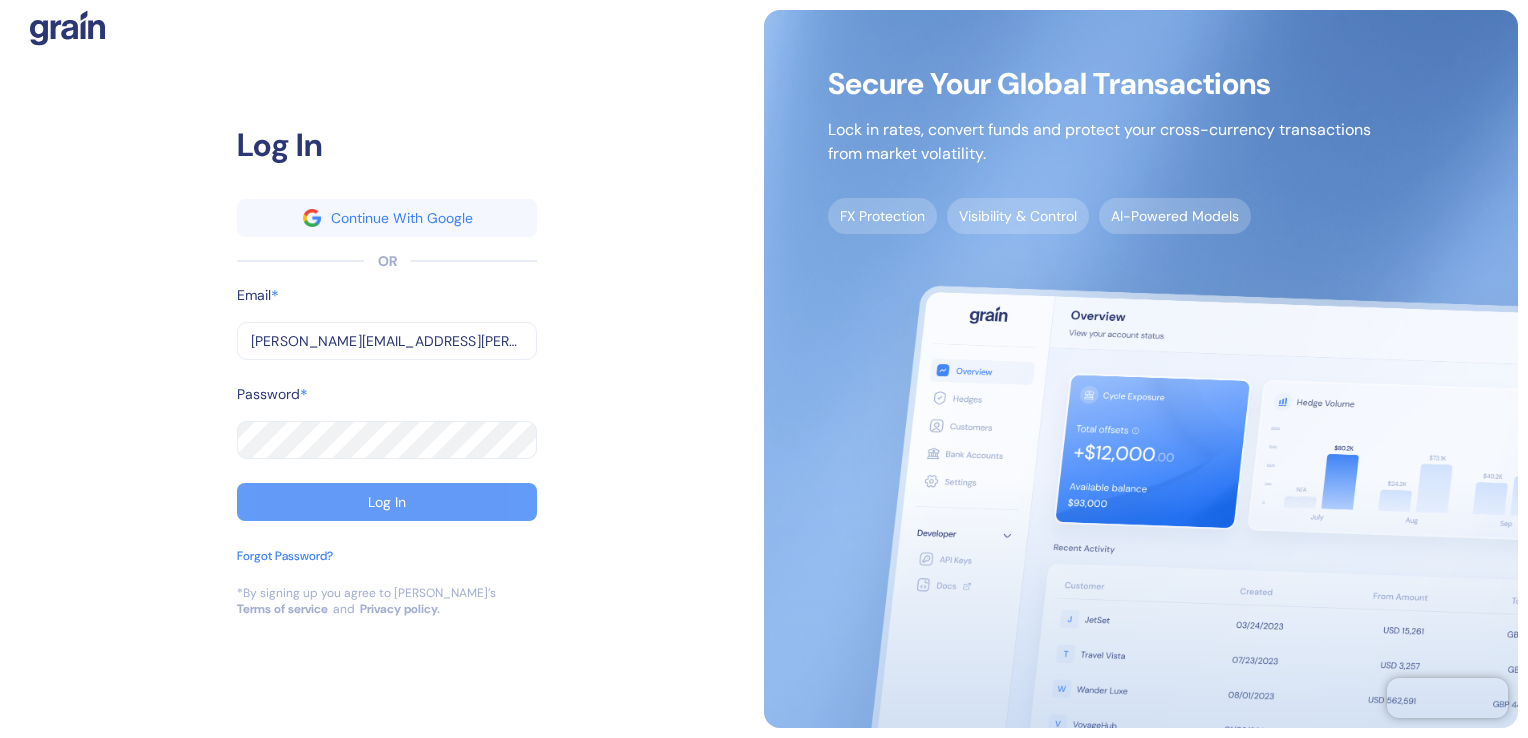 click on "Log In" at bounding box center [387, 502] 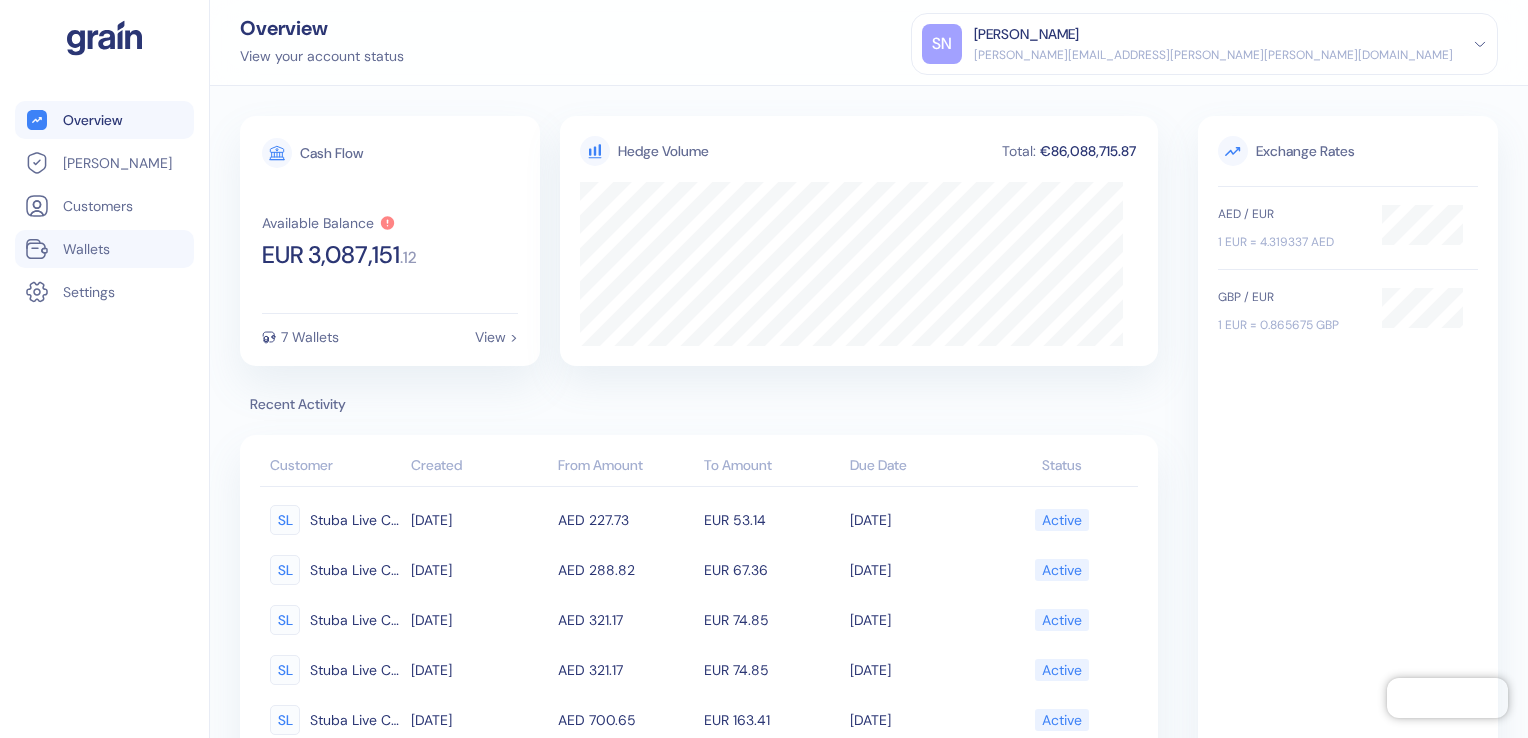 click on "Wallets" at bounding box center [104, 249] 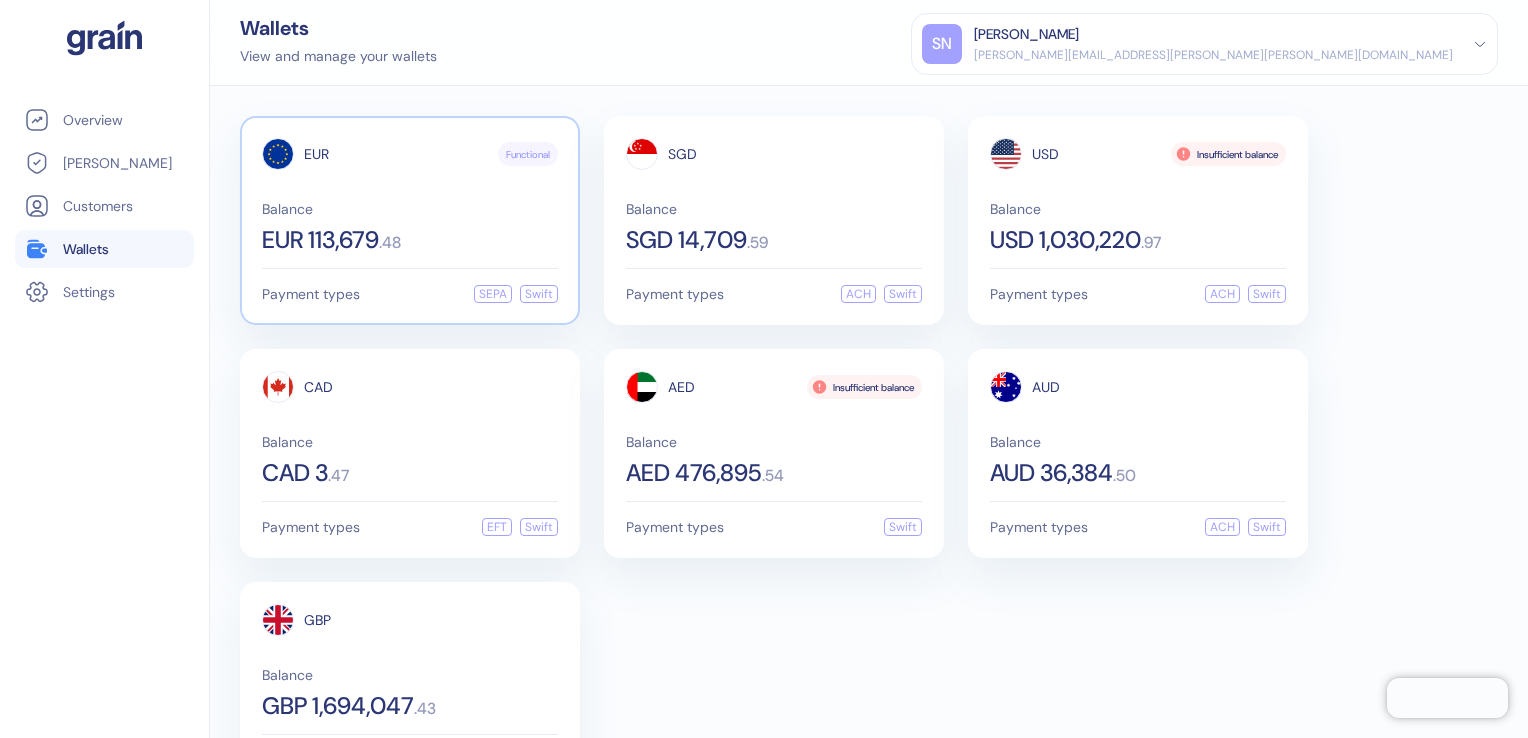 click on "Balance EUR 113,679 . 48" at bounding box center [410, 227] 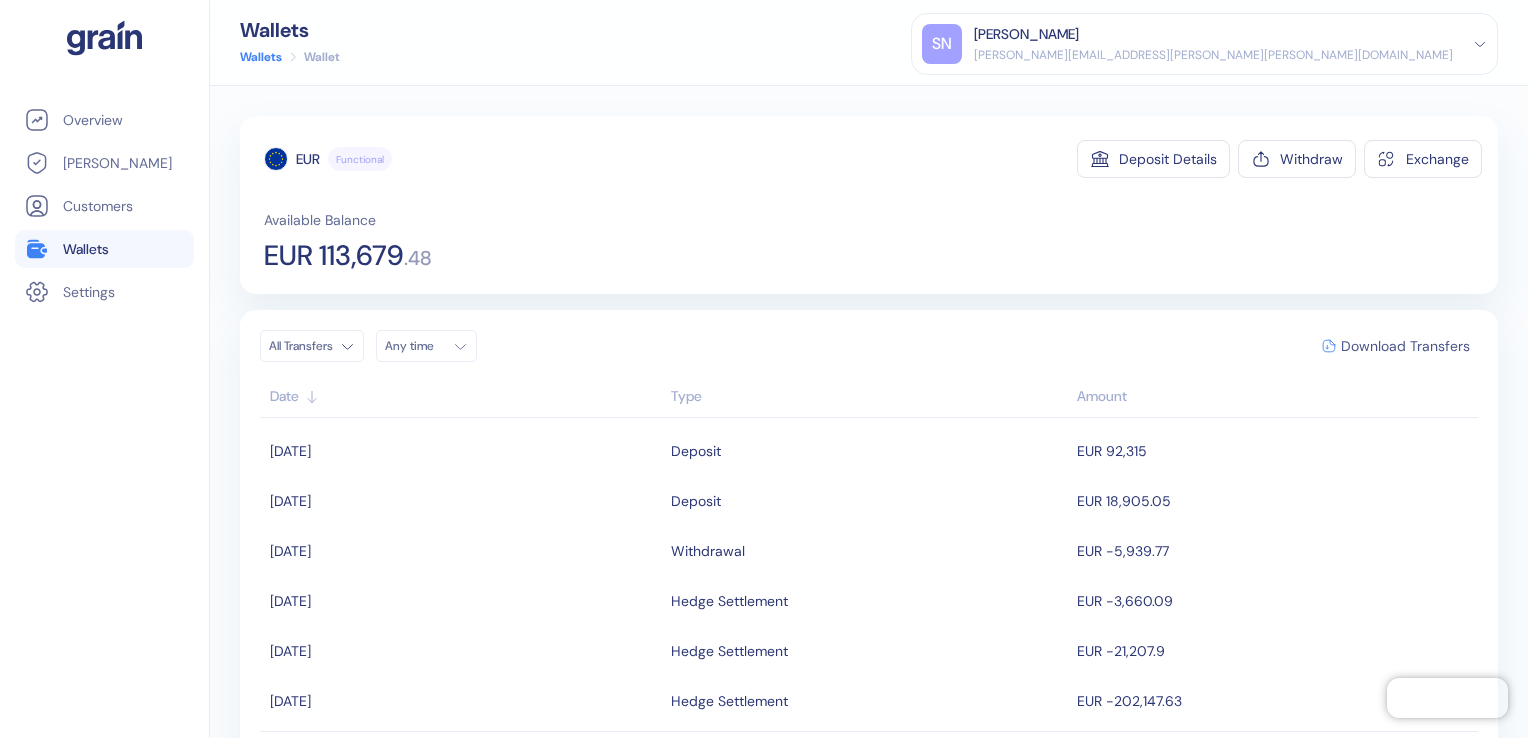 click on "Download Transfers" at bounding box center [1405, 346] 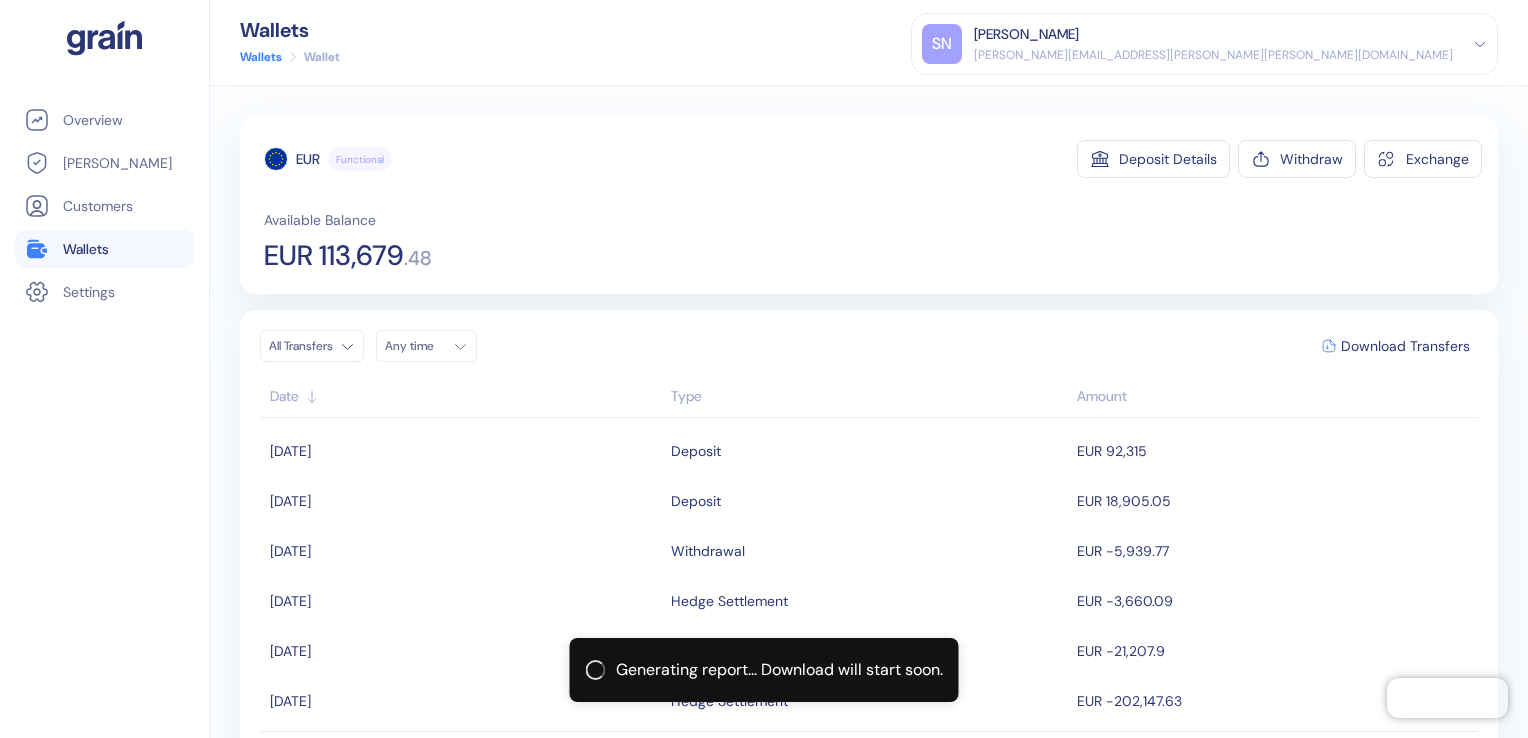 click on "Wallets" at bounding box center (86, 249) 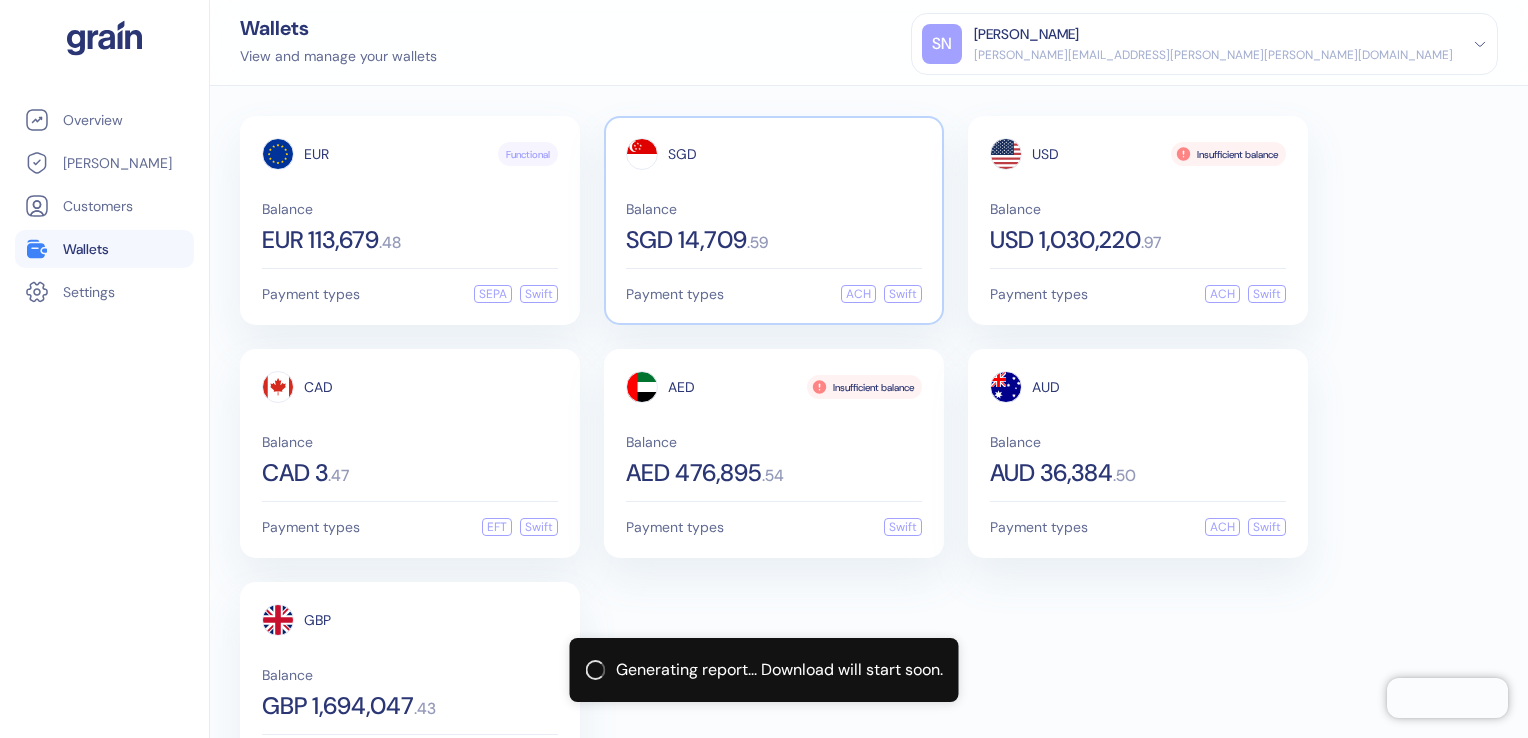 click on "SGD 14,709" at bounding box center (686, 240) 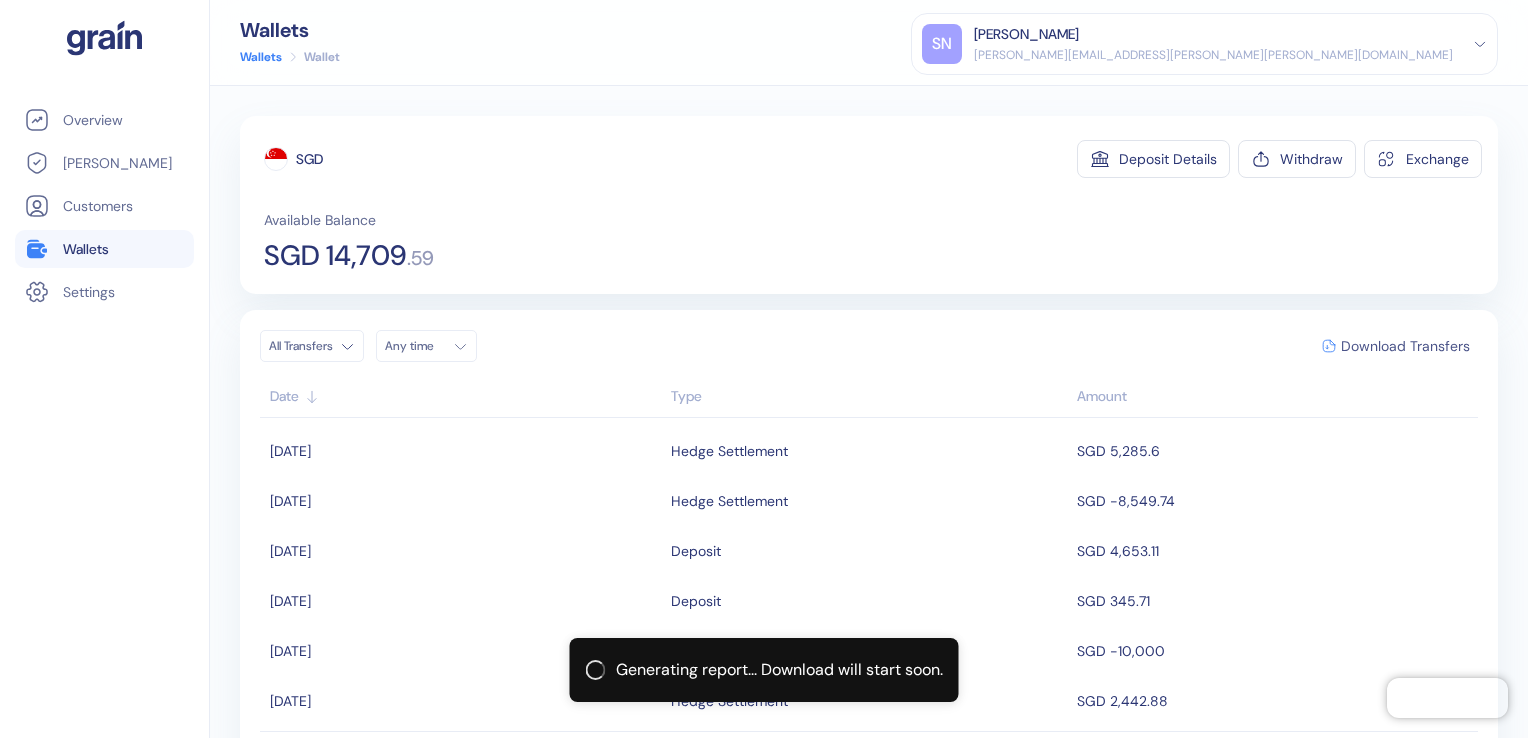 click on "Download Transfers" at bounding box center (1405, 346) 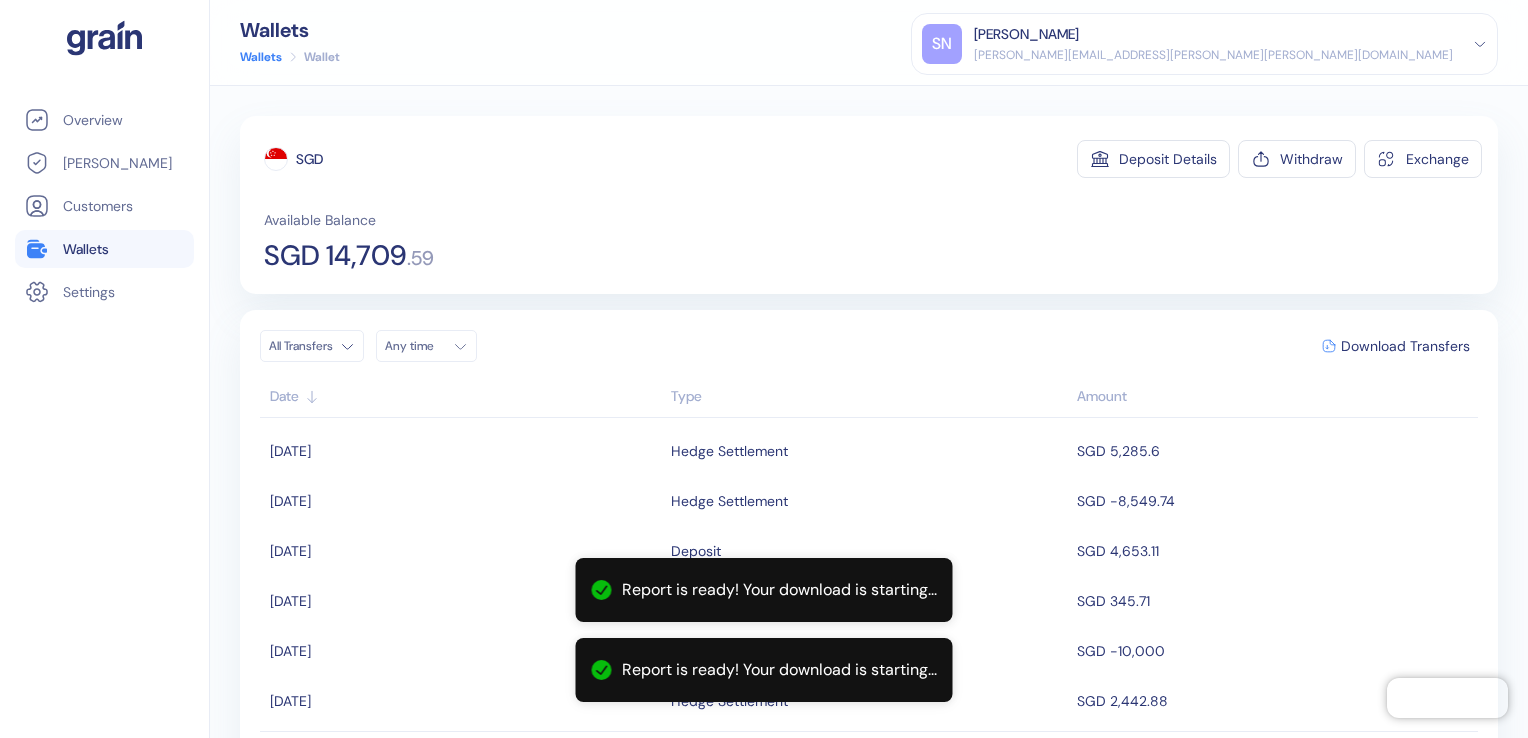 click on "SGD Deposit Details Withdraw Exchange" at bounding box center (873, 159) 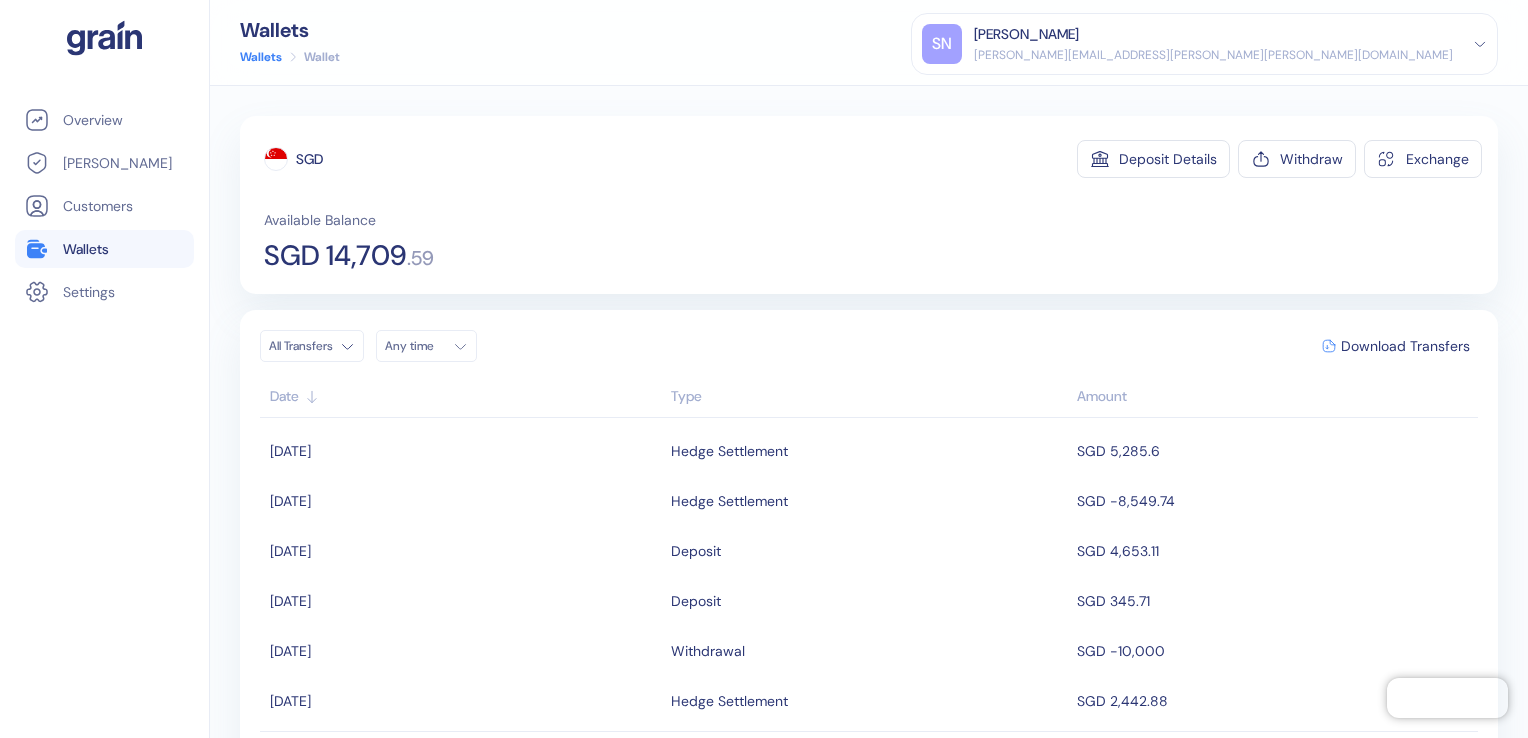 click on "Wallets" at bounding box center (86, 249) 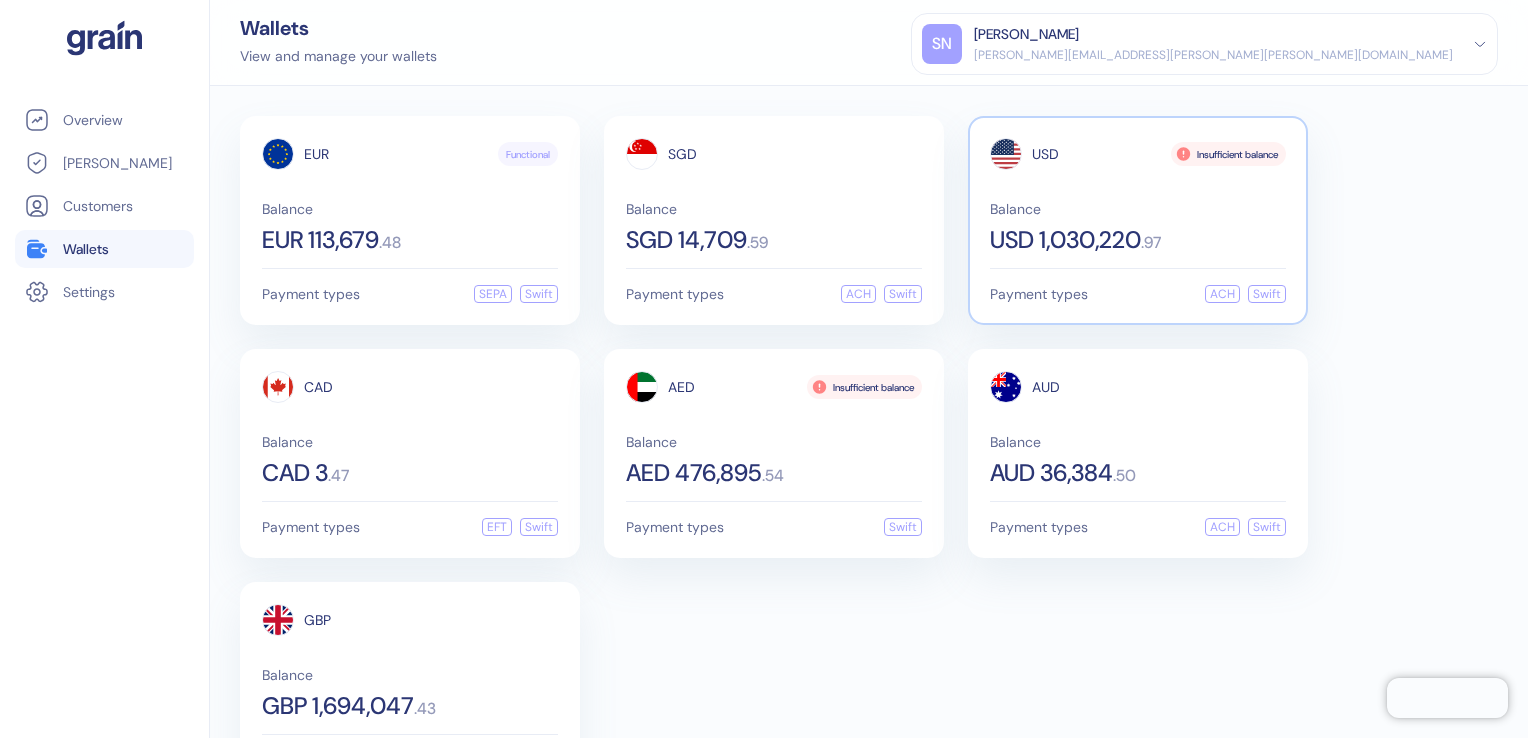 click on "Balance USD 1,030,220 . 97" at bounding box center (1138, 227) 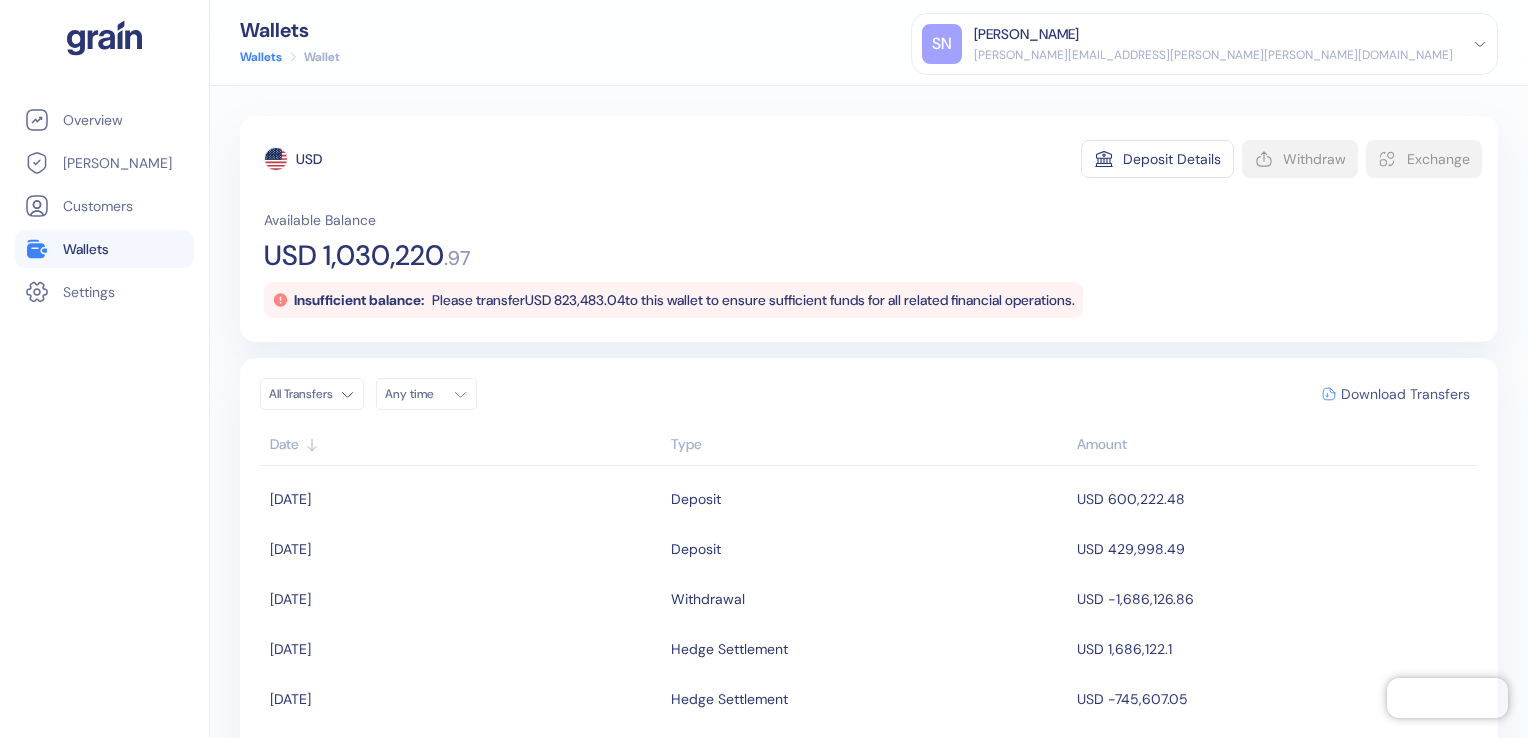 click on "Download Transfers" at bounding box center (1405, 394) 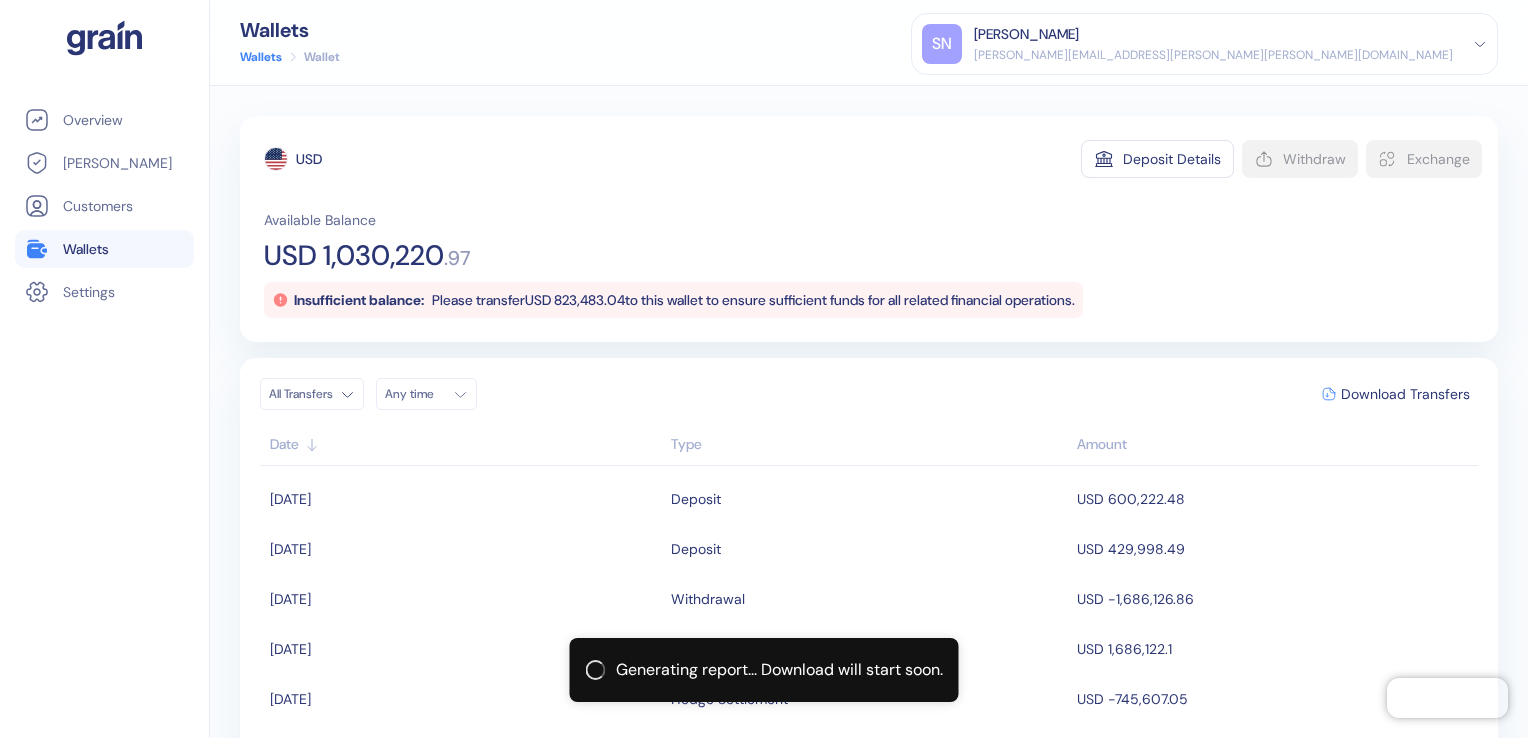 click on "Wallets" at bounding box center [86, 249] 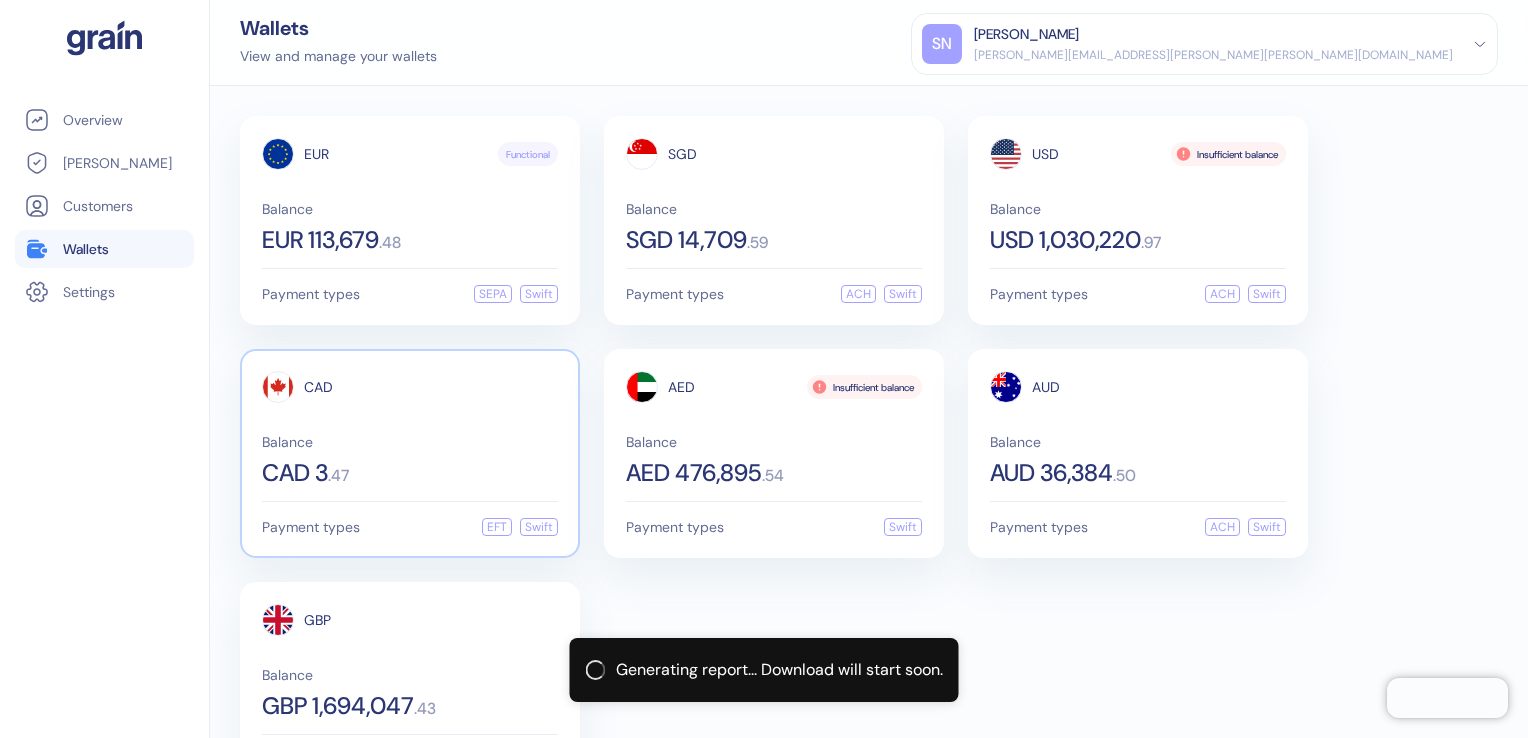 click on "Balance CAD 3 . 47" at bounding box center (410, 460) 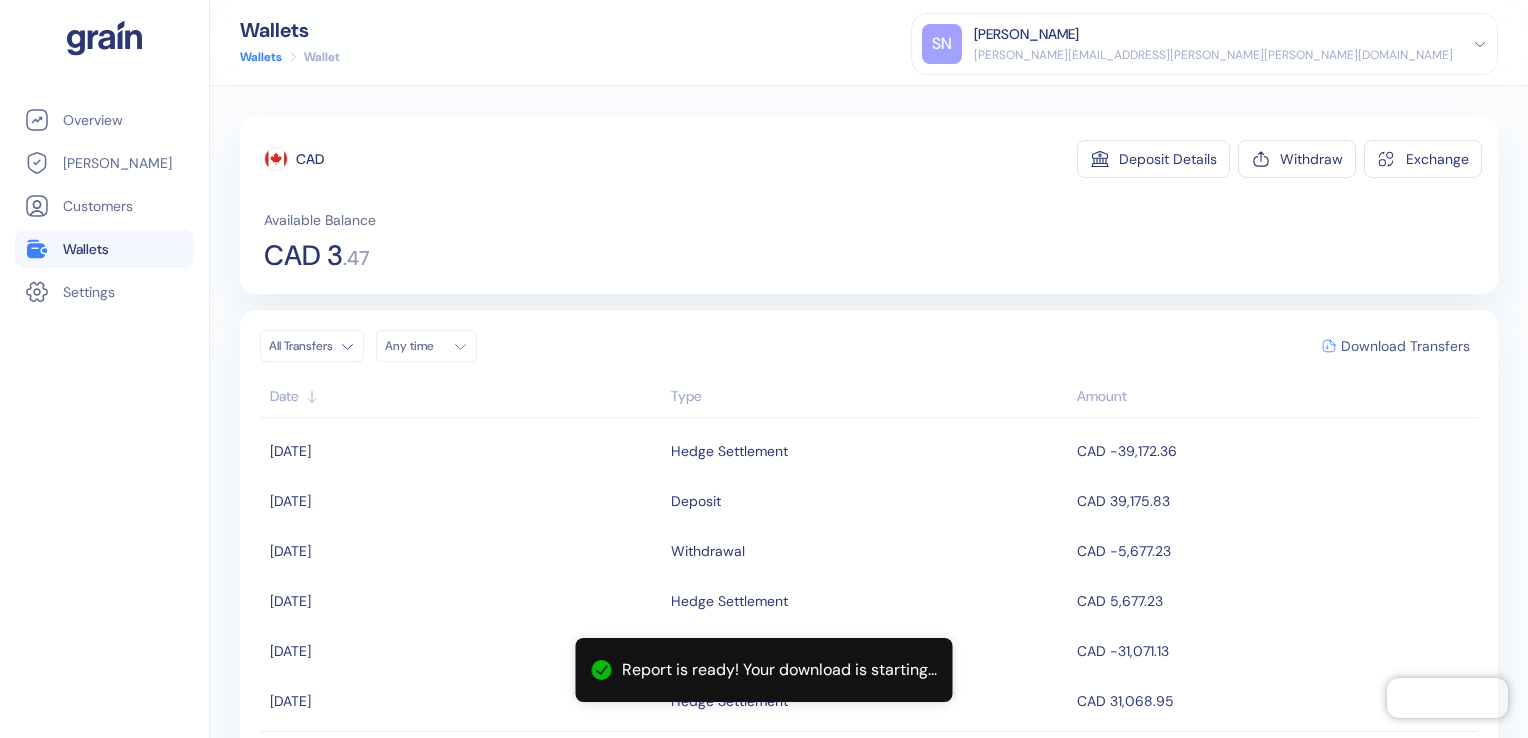 click on "Download Transfers" at bounding box center [1405, 346] 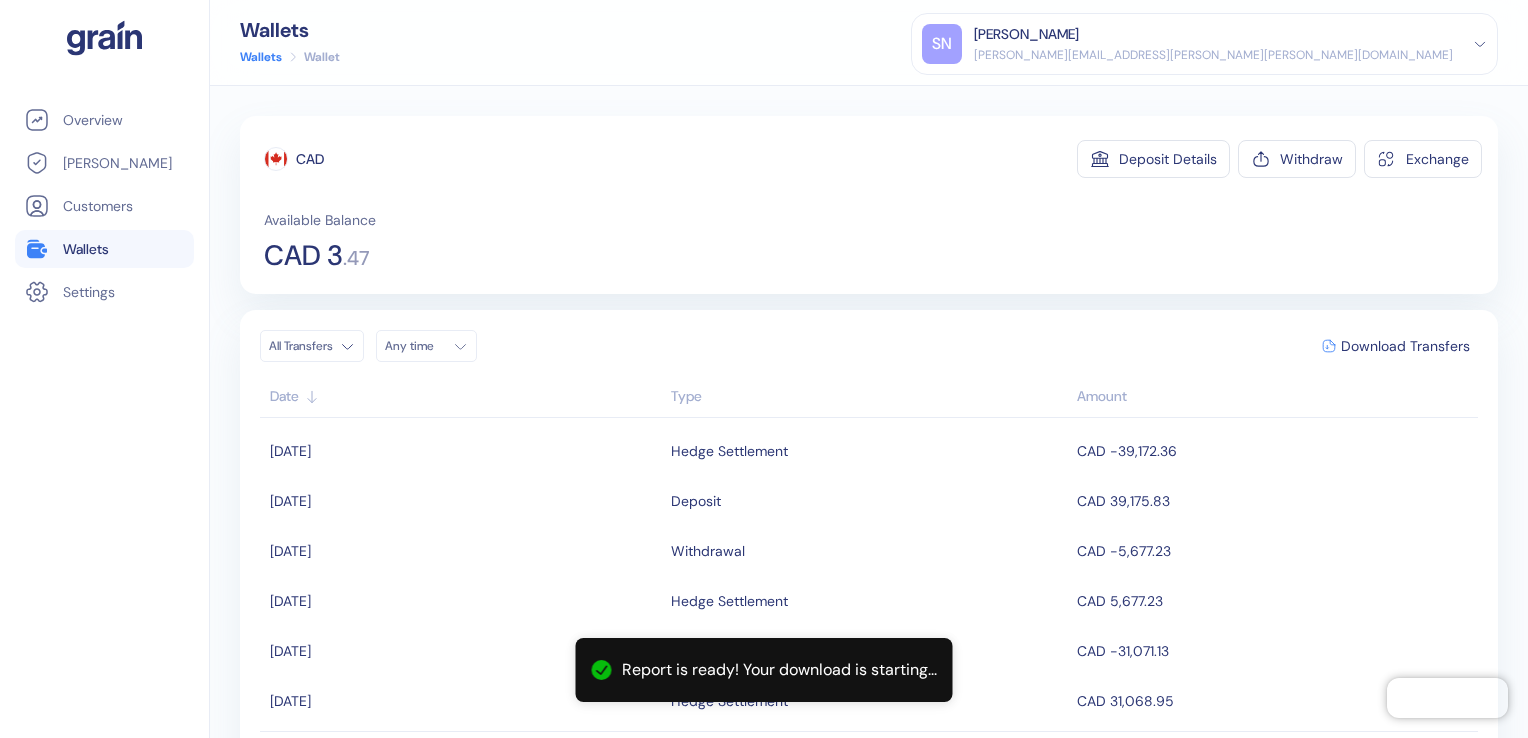 click on "Wallets" at bounding box center [104, 249] 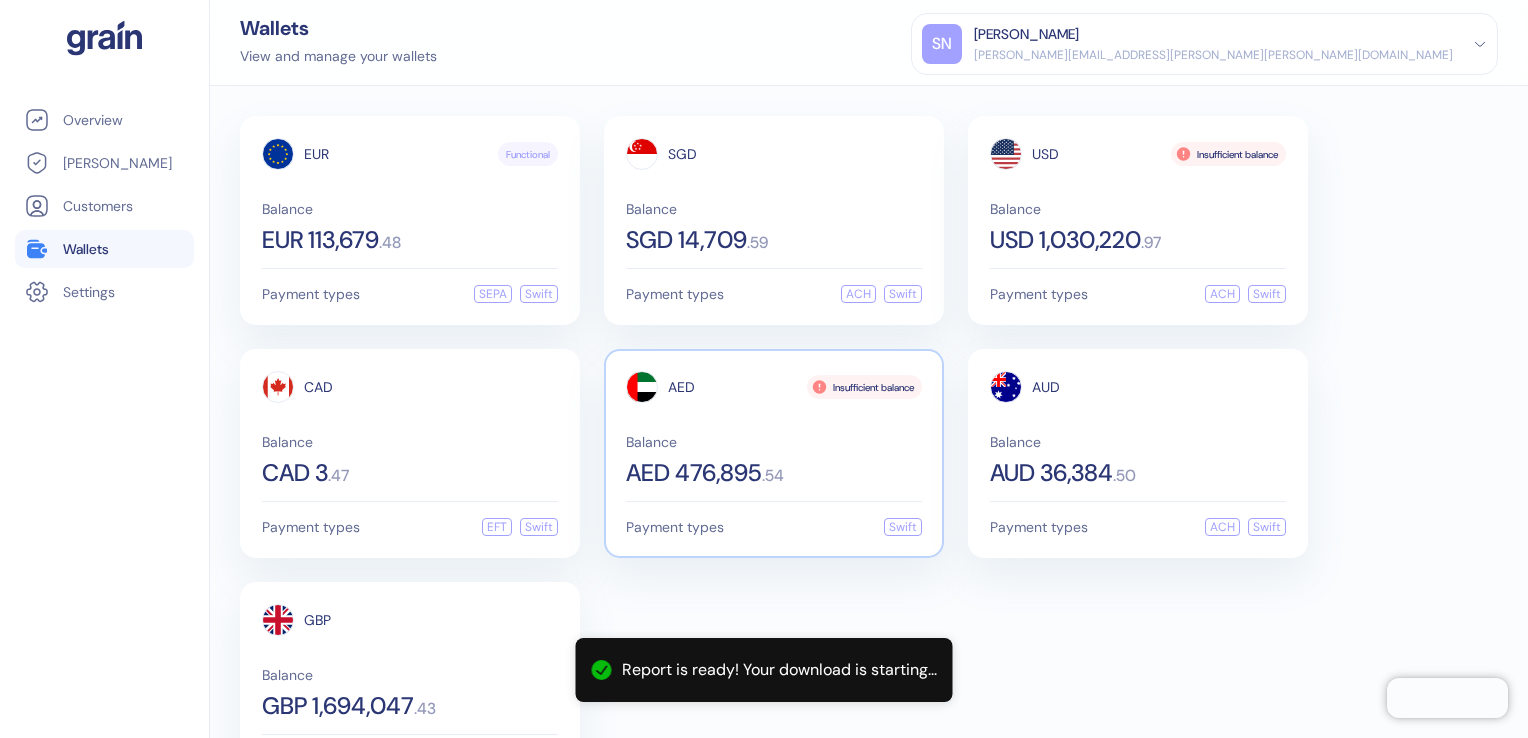 click on "AED Insufficient balance Balance AED 476,895 . 54" at bounding box center (774, 428) 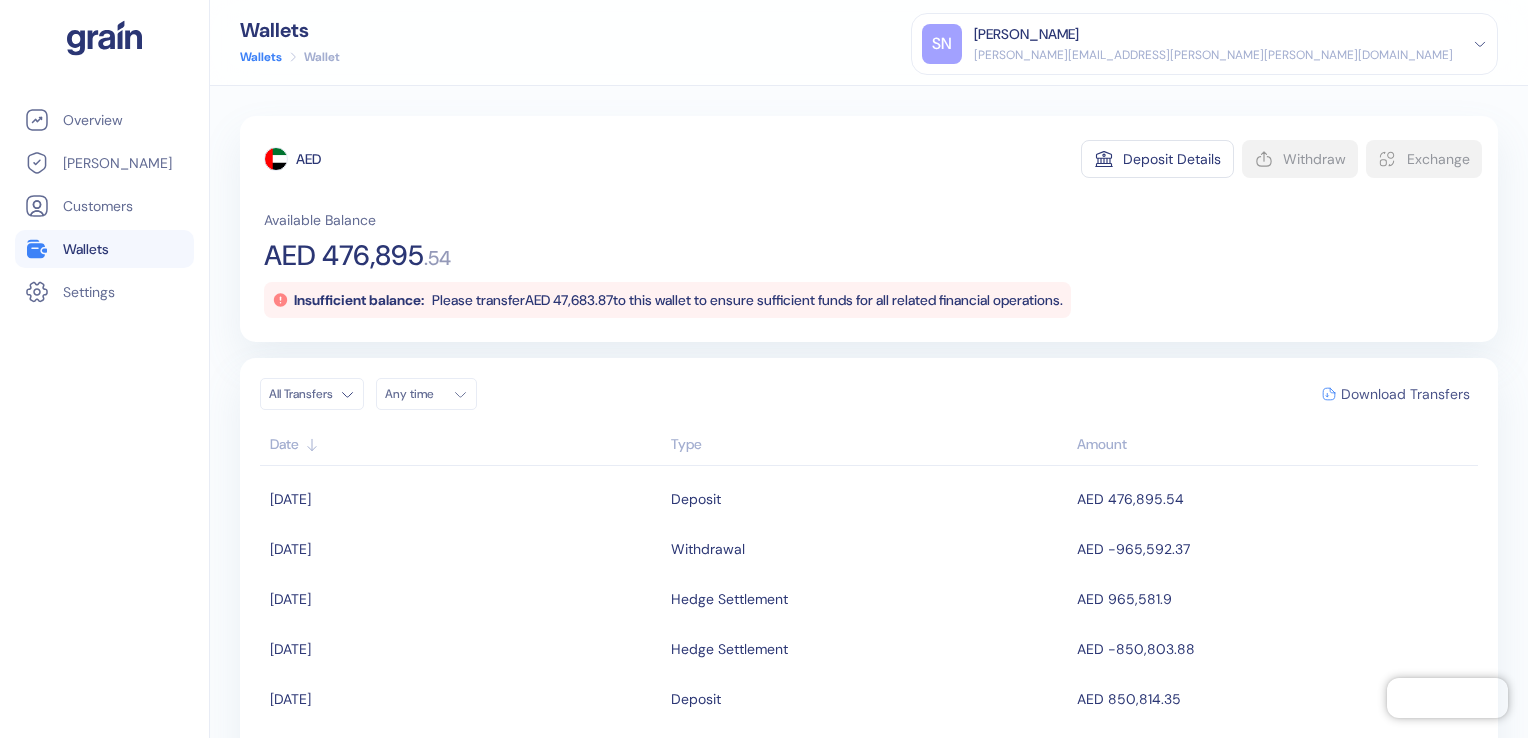 click on "Download Transfers" at bounding box center [1405, 394] 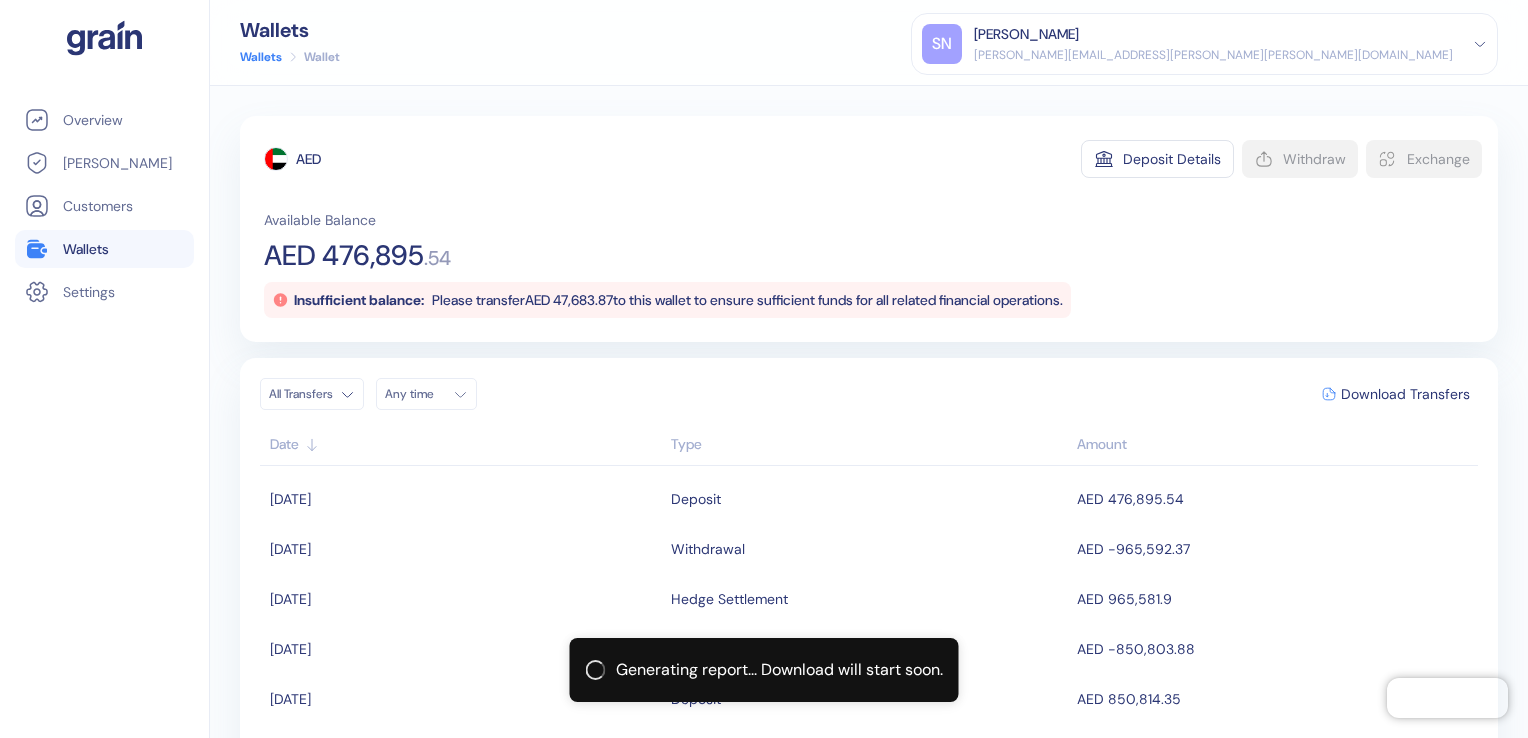 click on "Wallets" at bounding box center (86, 249) 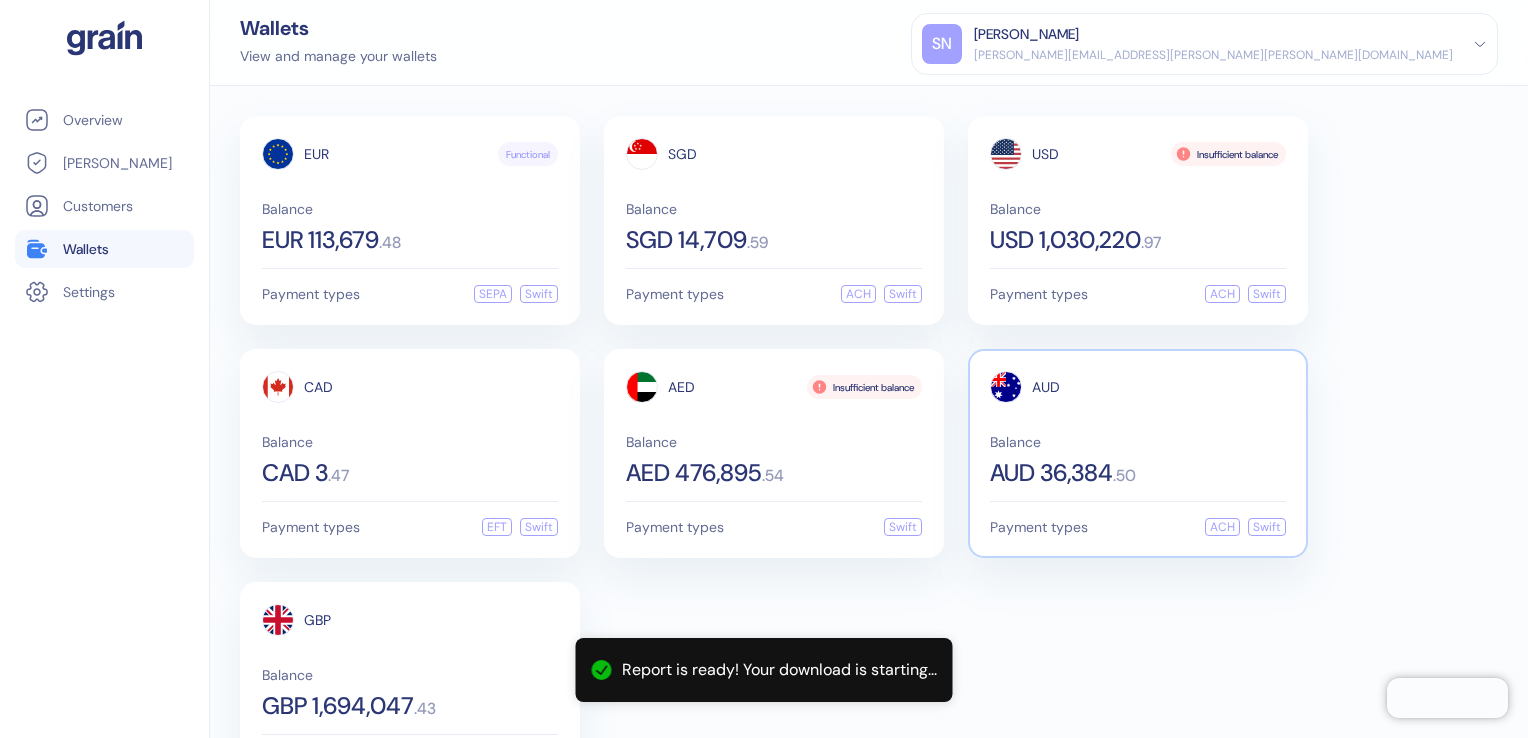 click on ". 50" at bounding box center (1124, 476) 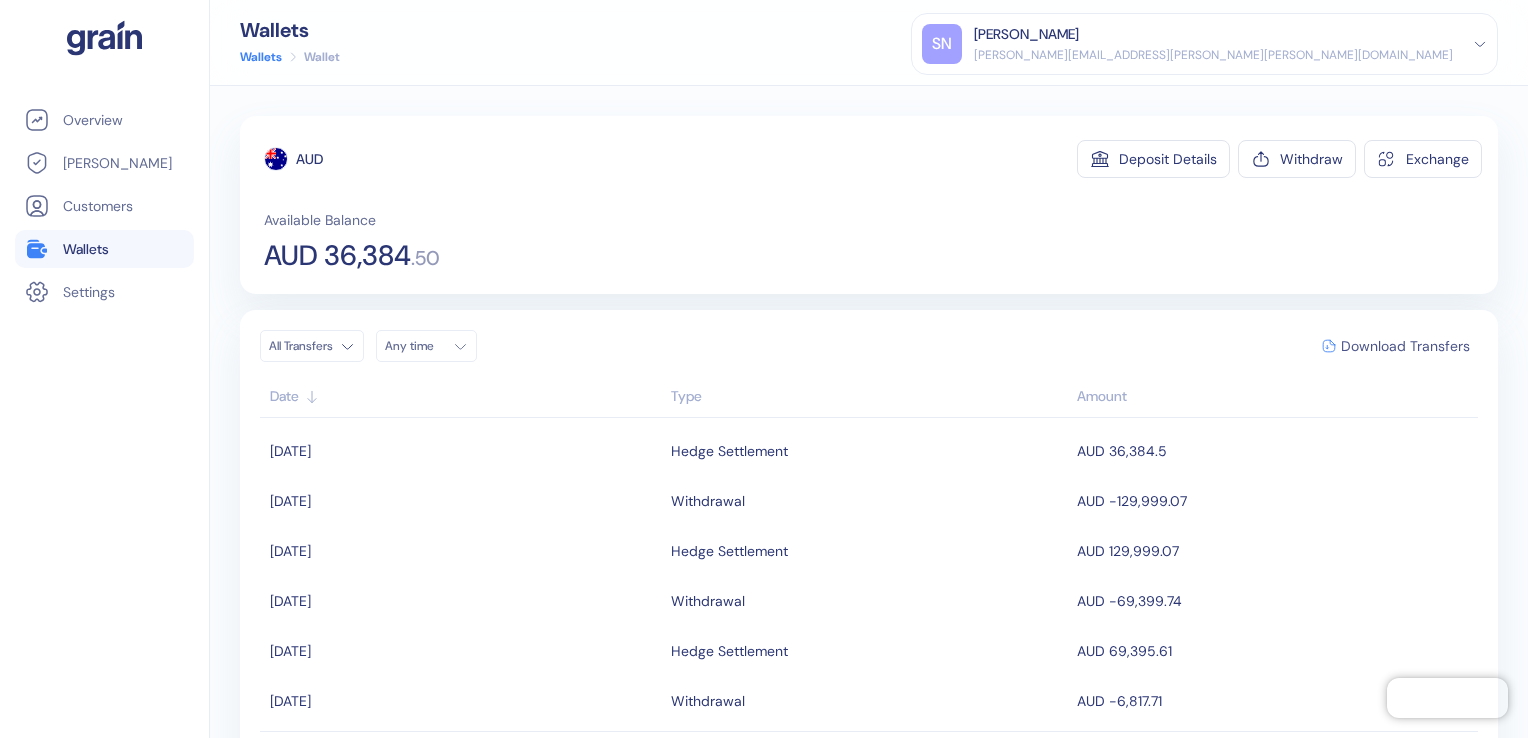 click on "Download Transfers" at bounding box center [1405, 346] 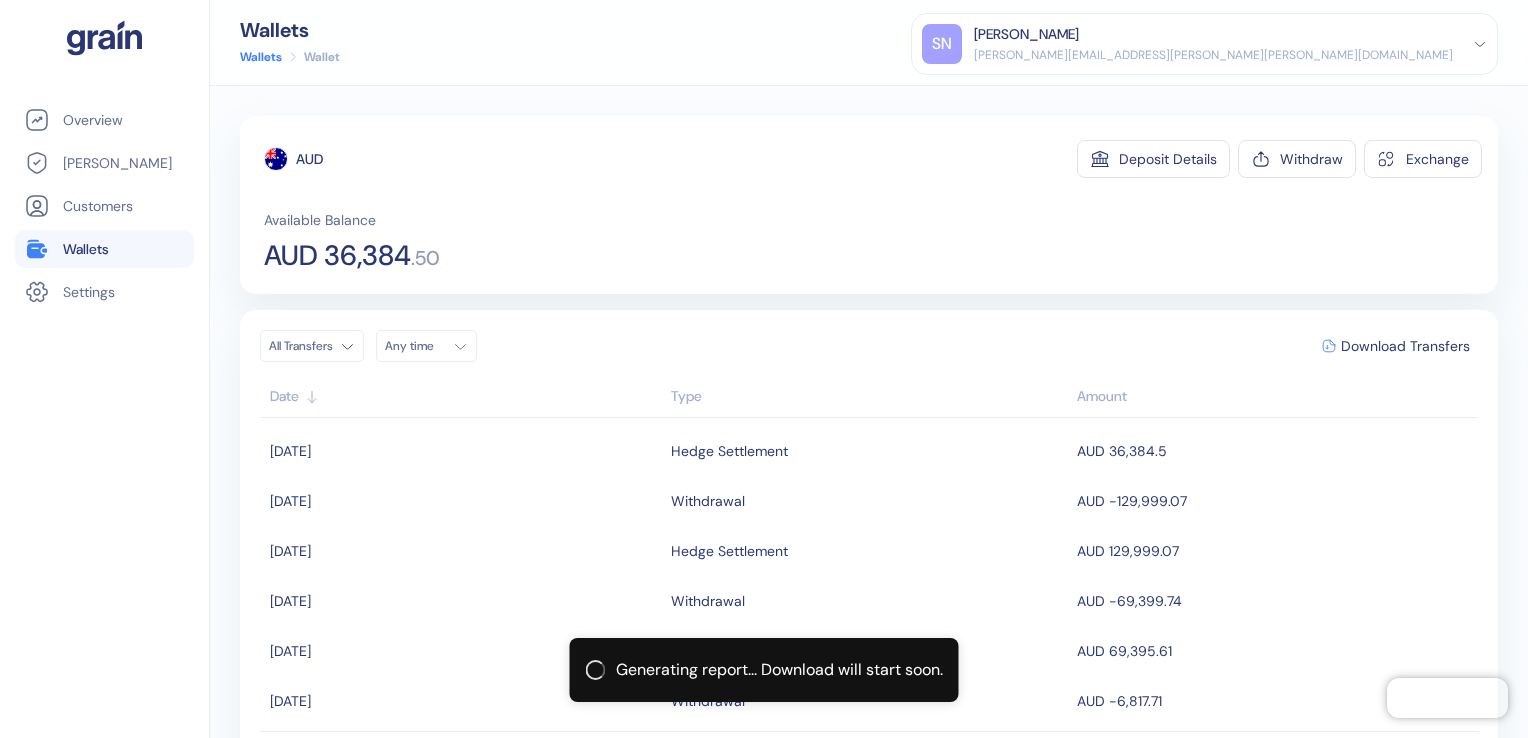 click on "Wallets" at bounding box center [86, 249] 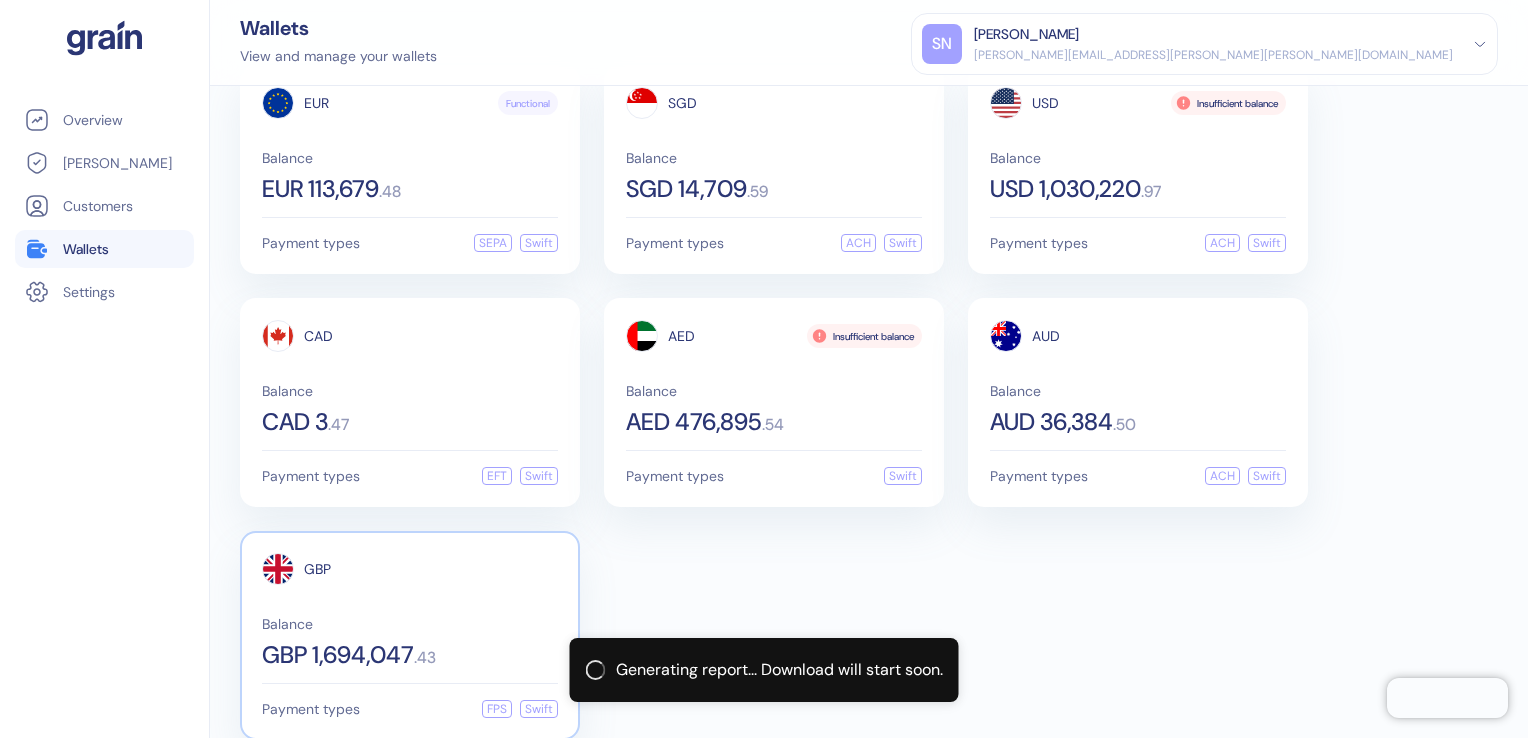 scroll, scrollTop: 78, scrollLeft: 0, axis: vertical 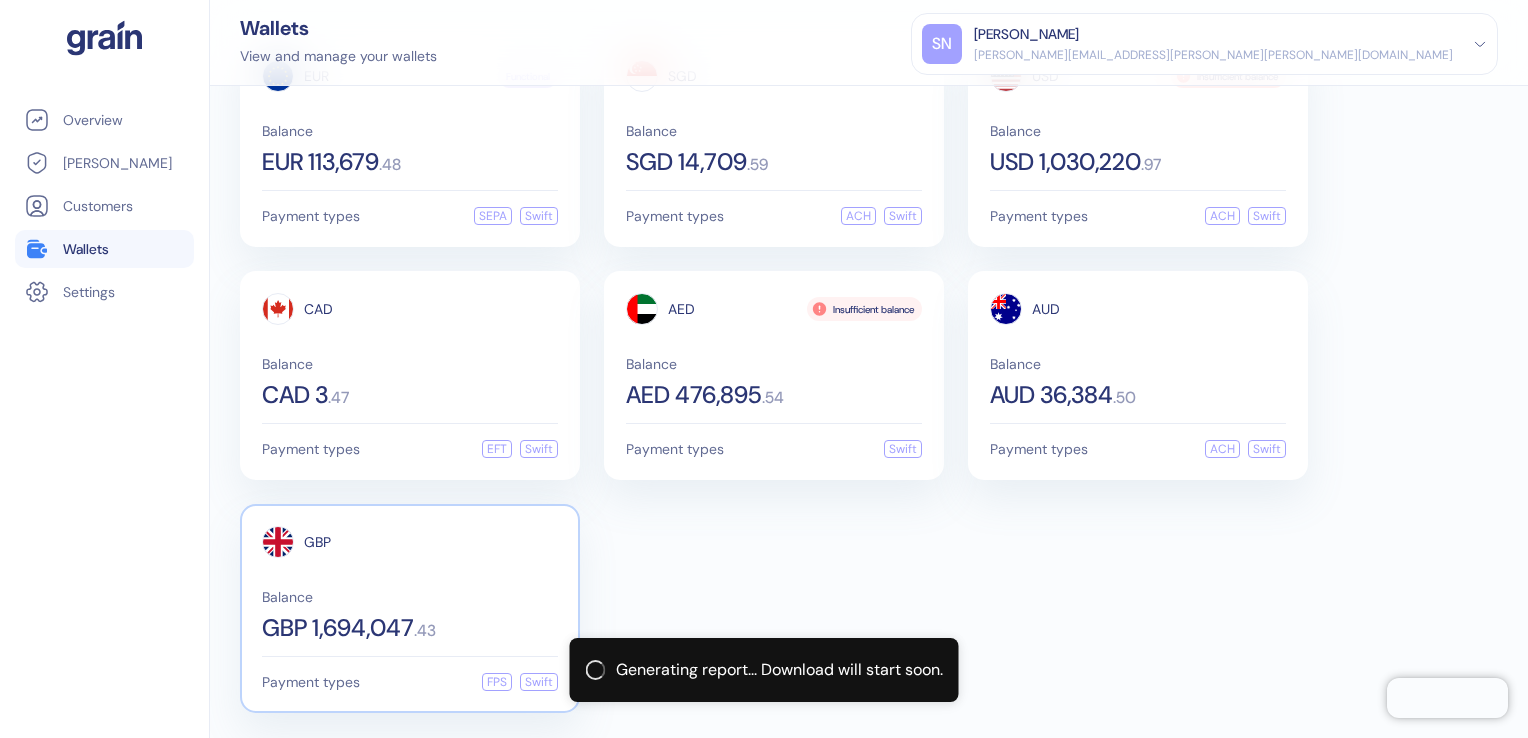 click on "Balance GBP 1,694,047 . 43" at bounding box center (410, 615) 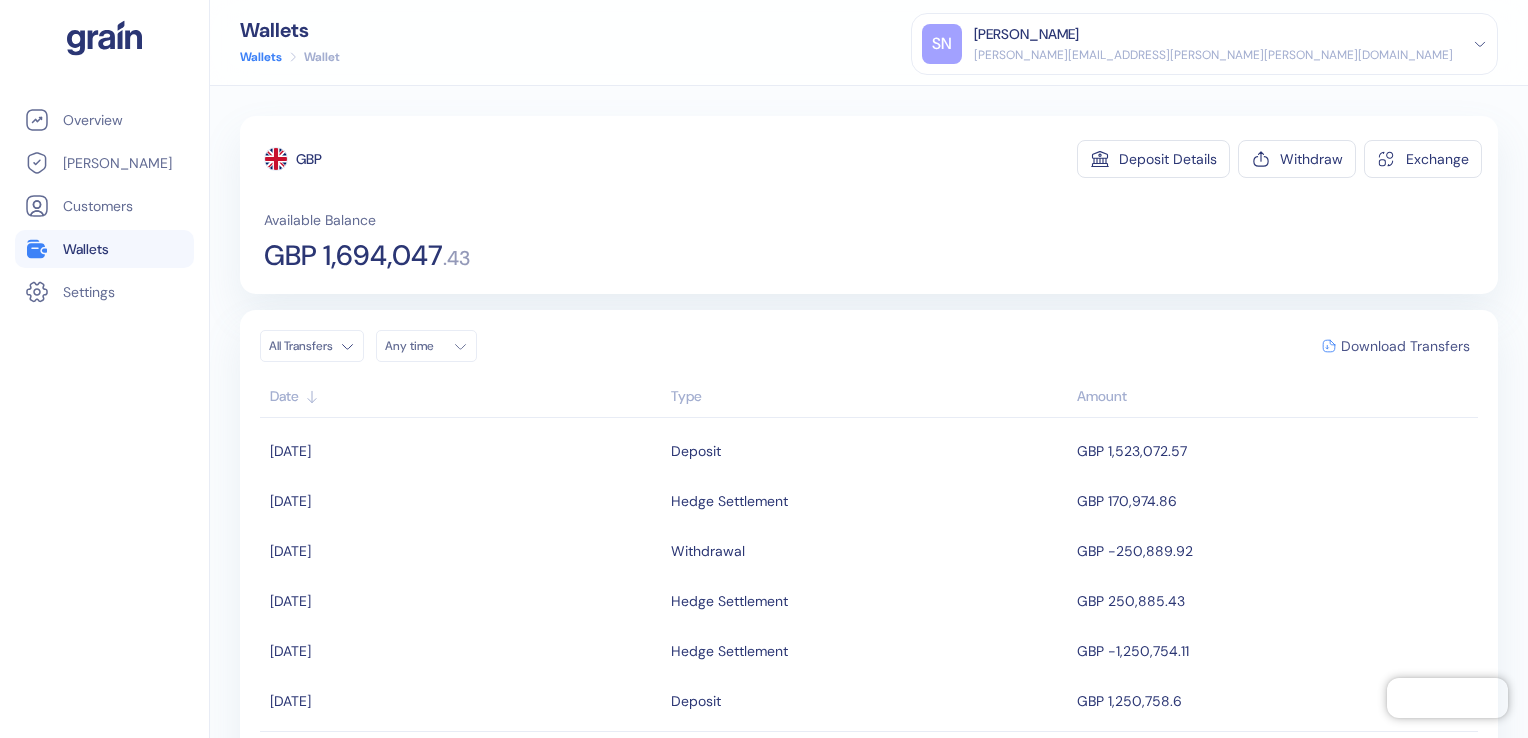 click on "Download Transfers" at bounding box center [1405, 346] 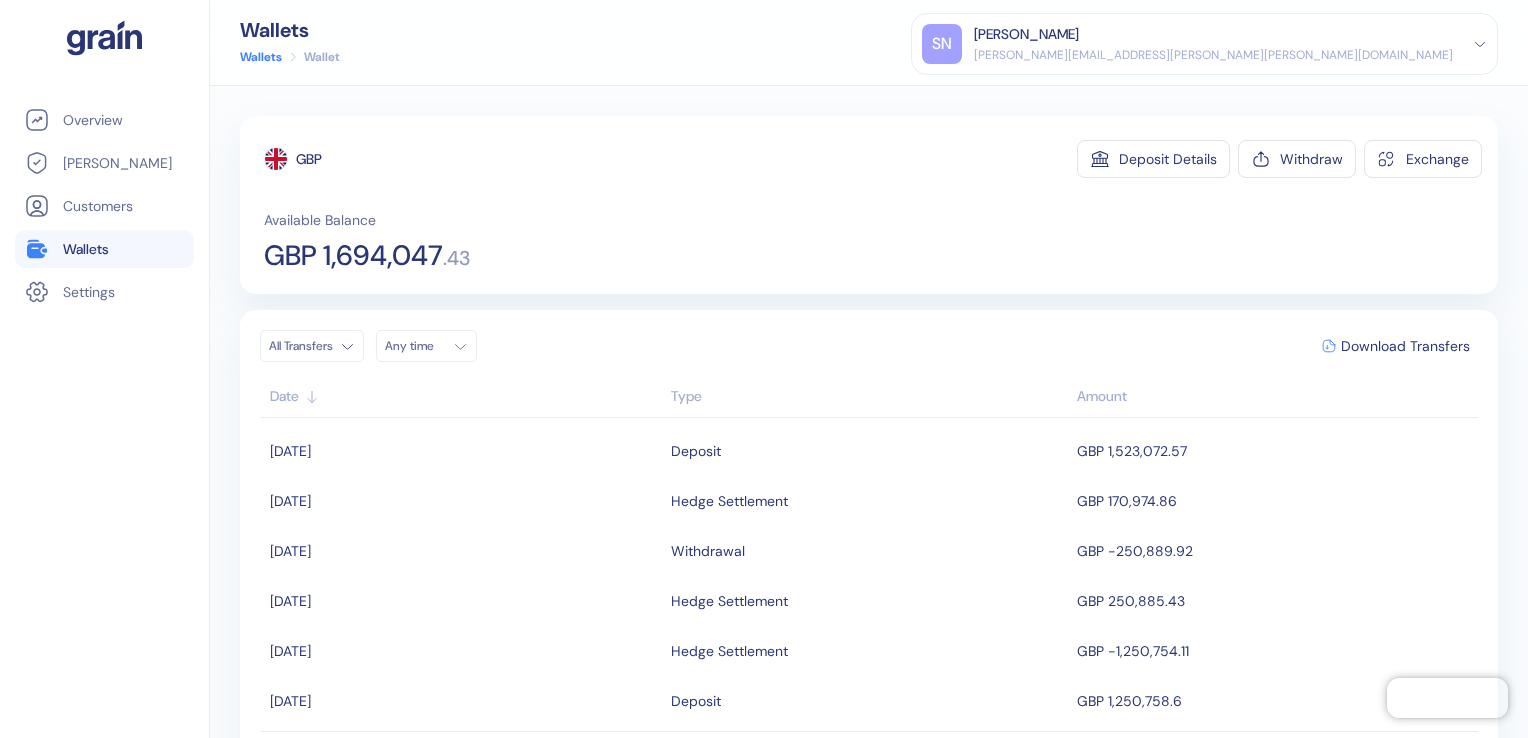 click on "Available Balance GBP 1,694,047 . 43" at bounding box center (873, 240) 